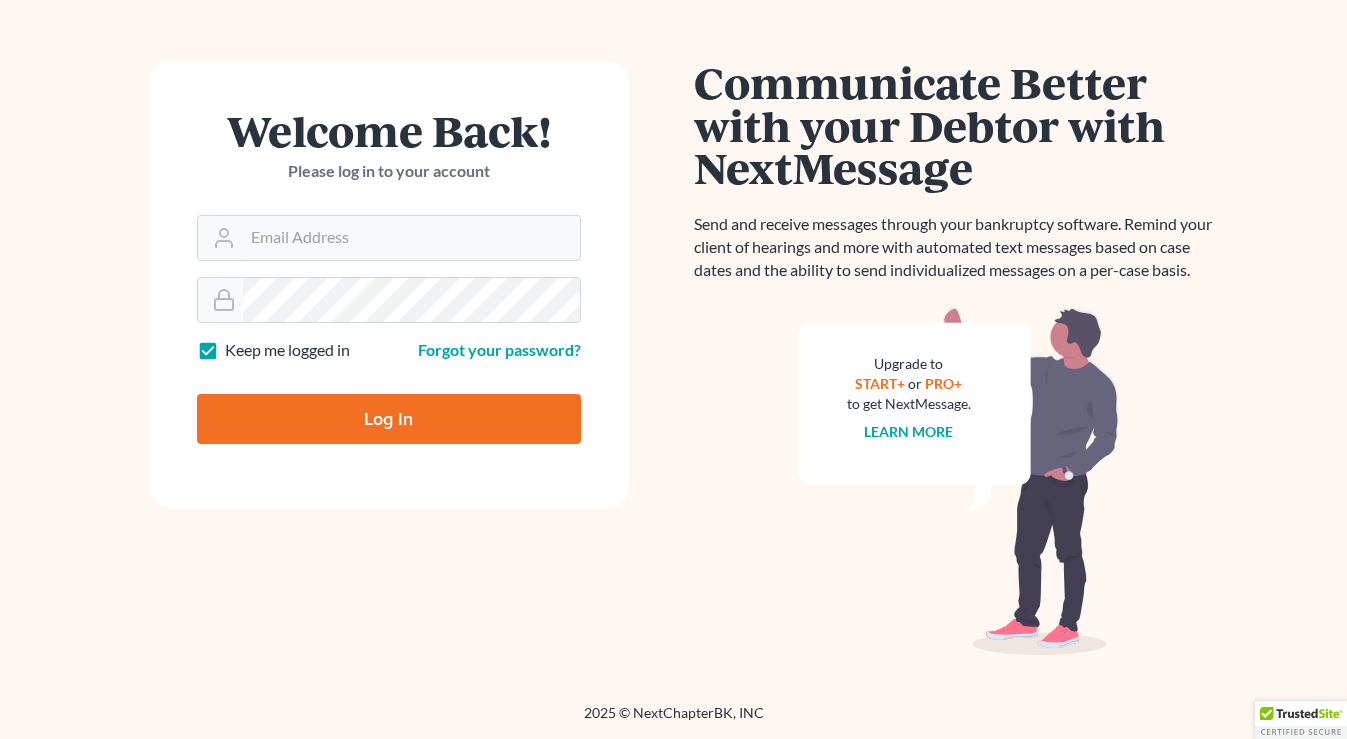 scroll, scrollTop: 0, scrollLeft: 0, axis: both 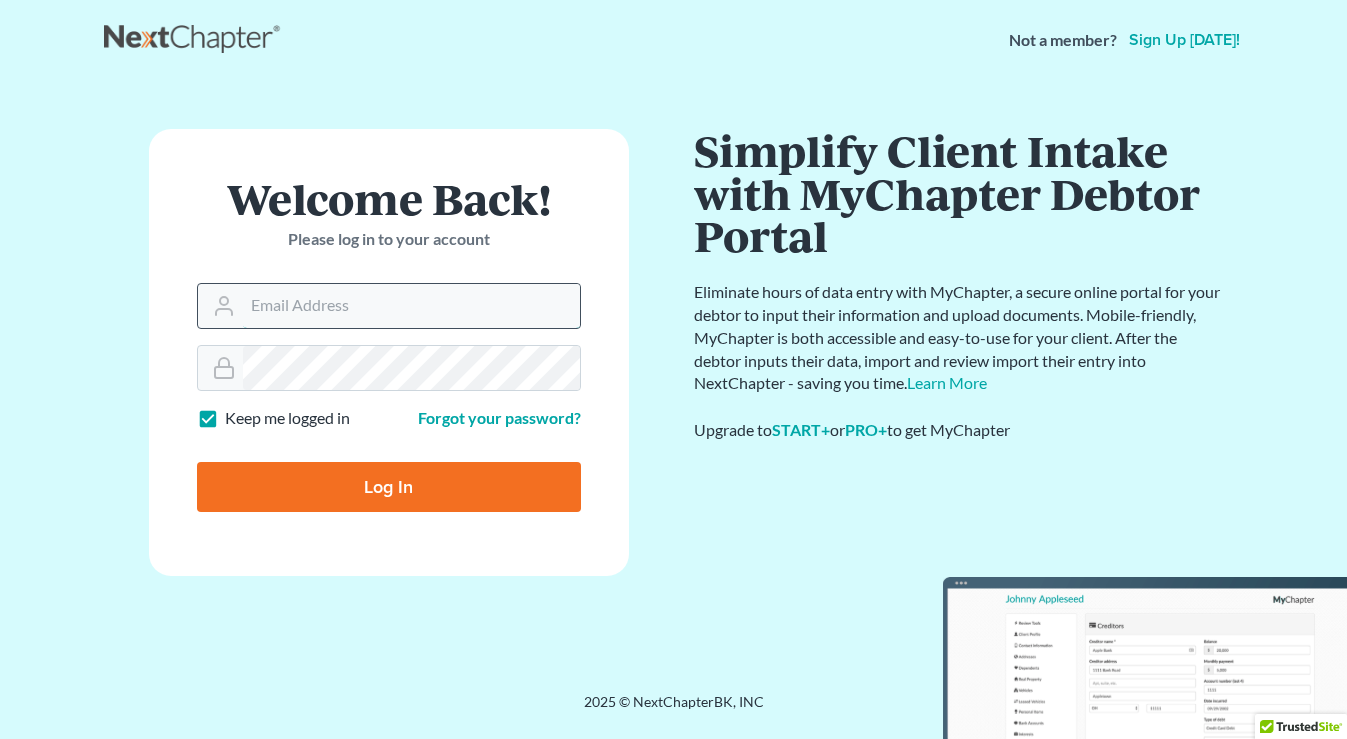 click on "Email Address" at bounding box center (411, 306) 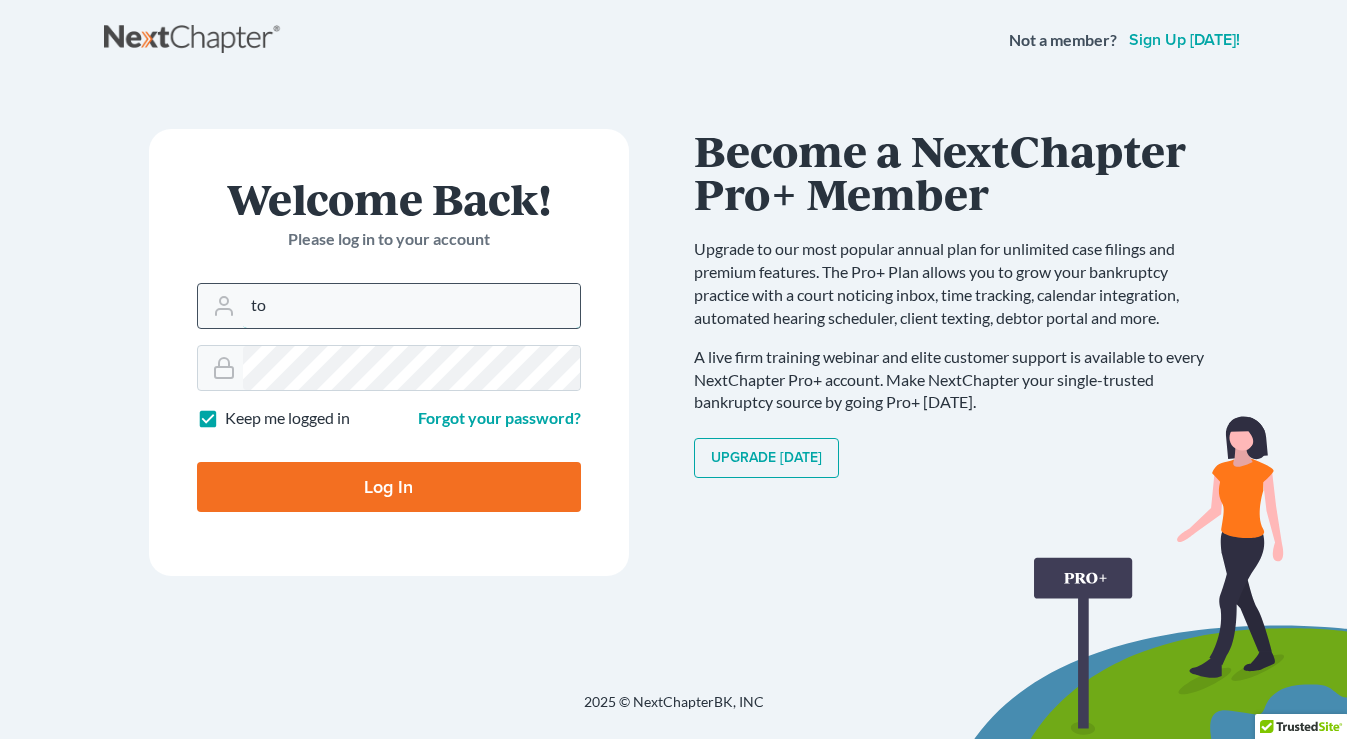type on "[PERSON_NAME][EMAIL_ADDRESS][DOMAIN_NAME]" 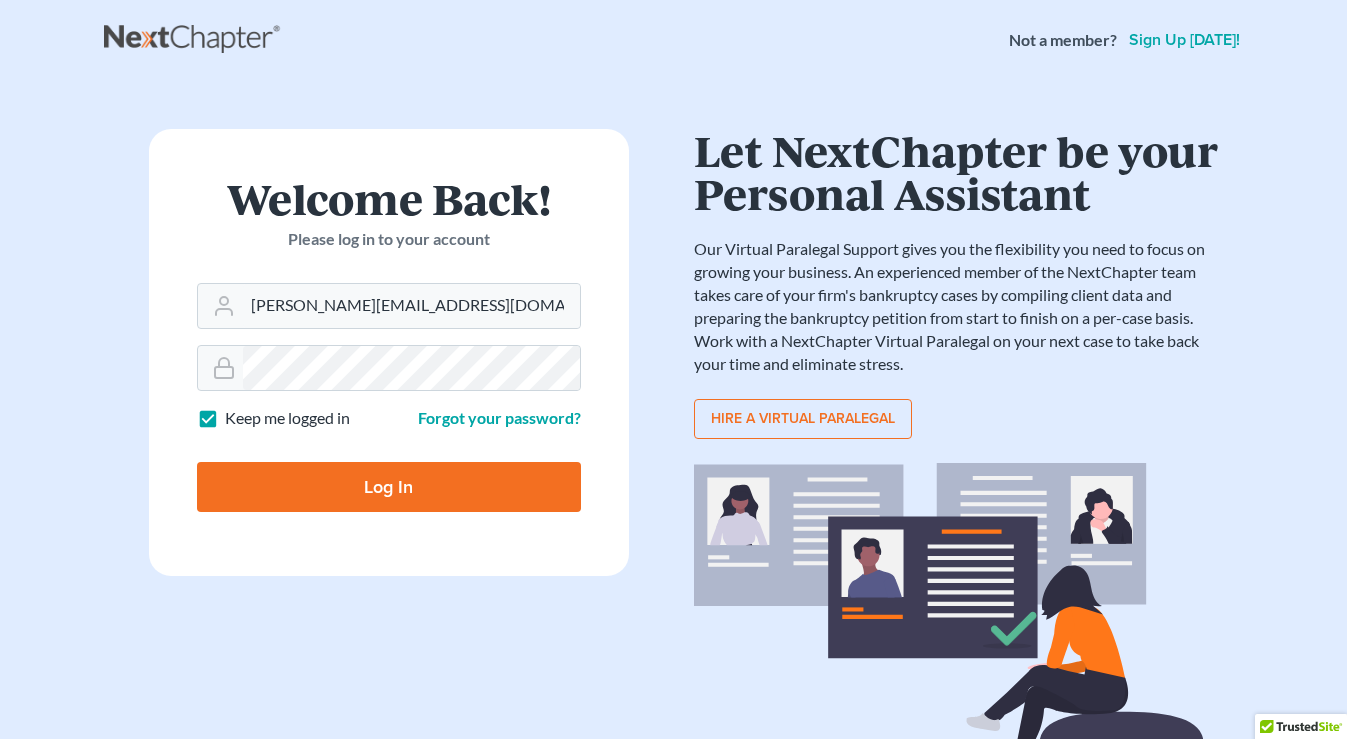 click on "Log In" at bounding box center [389, 487] 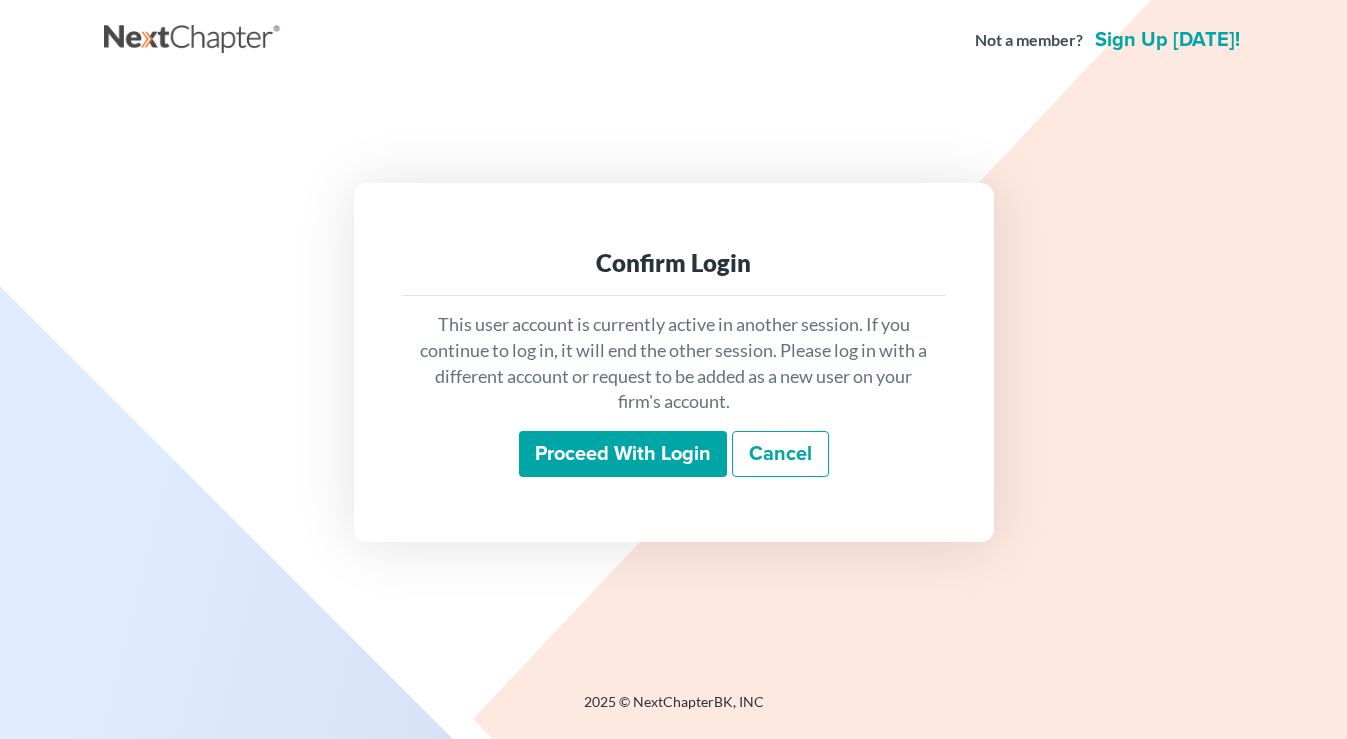 scroll, scrollTop: 0, scrollLeft: 0, axis: both 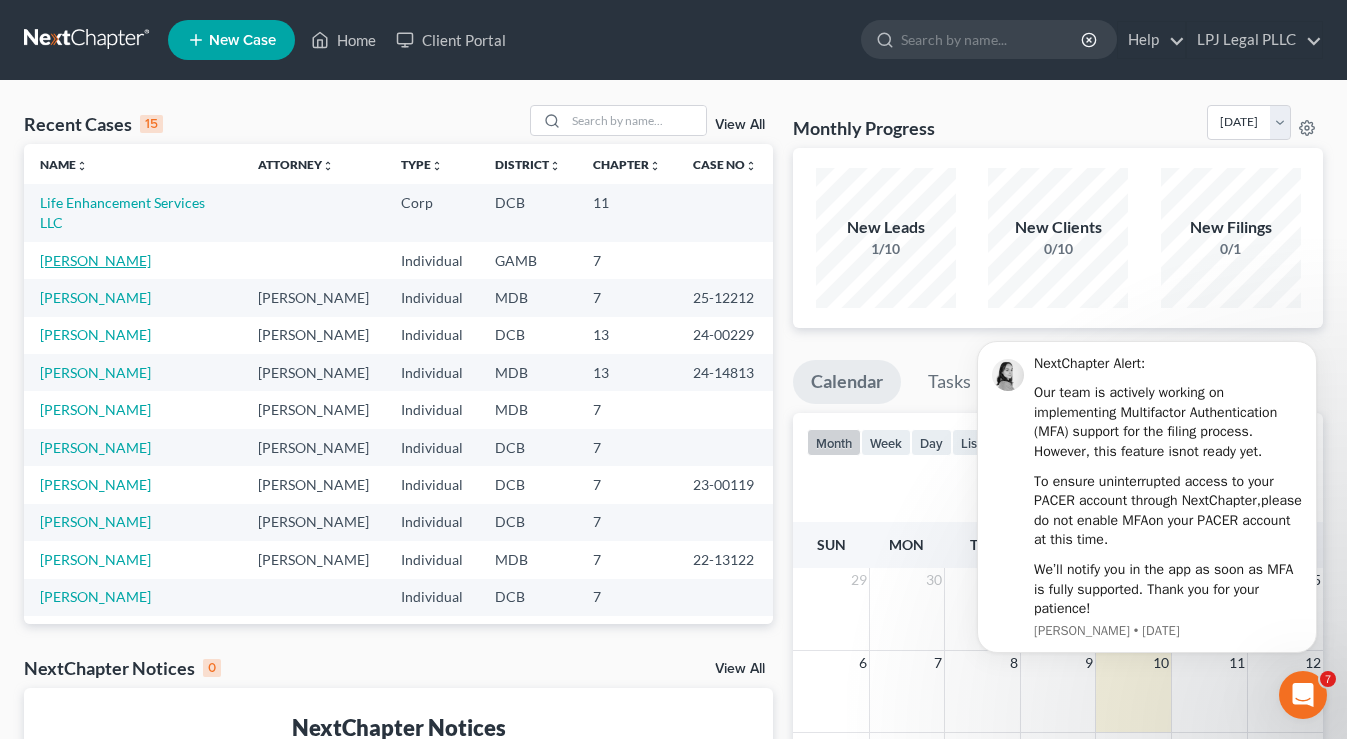 click on "Green, Lenore" at bounding box center (95, 260) 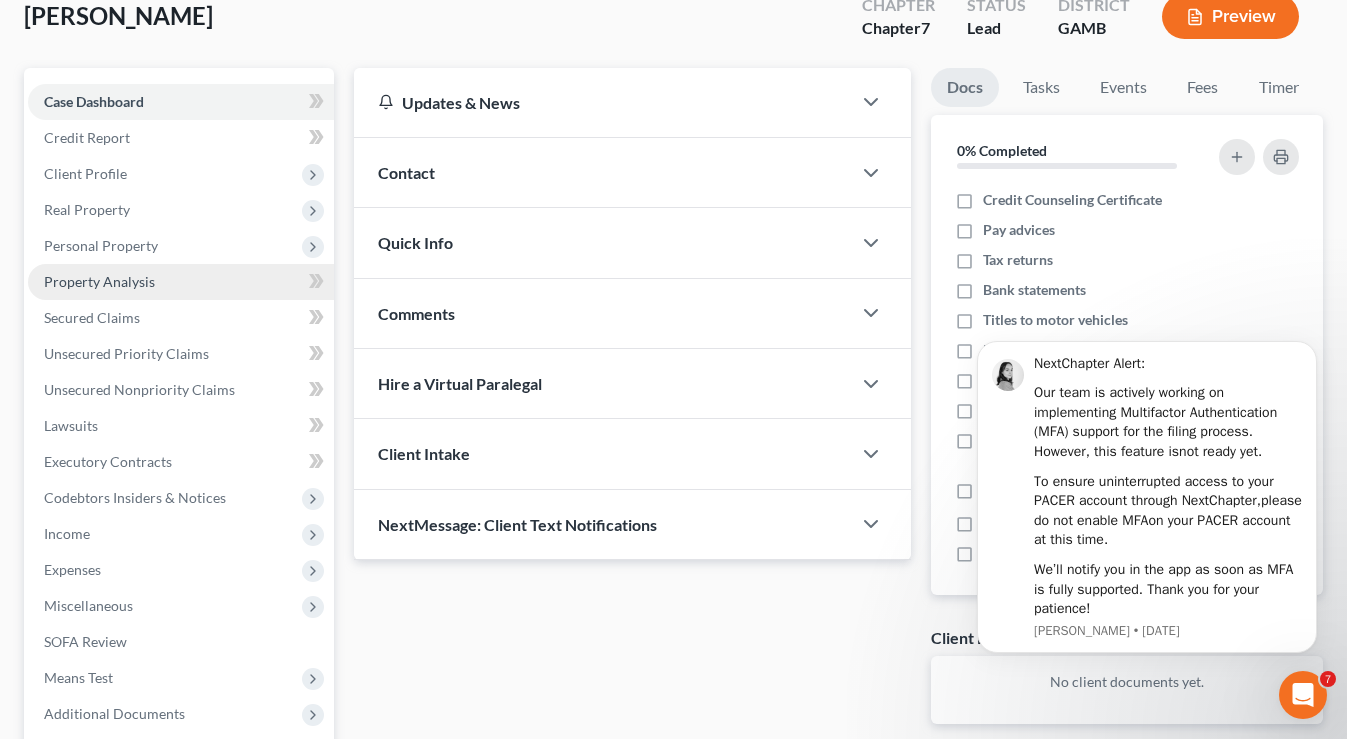 scroll, scrollTop: 127, scrollLeft: 0, axis: vertical 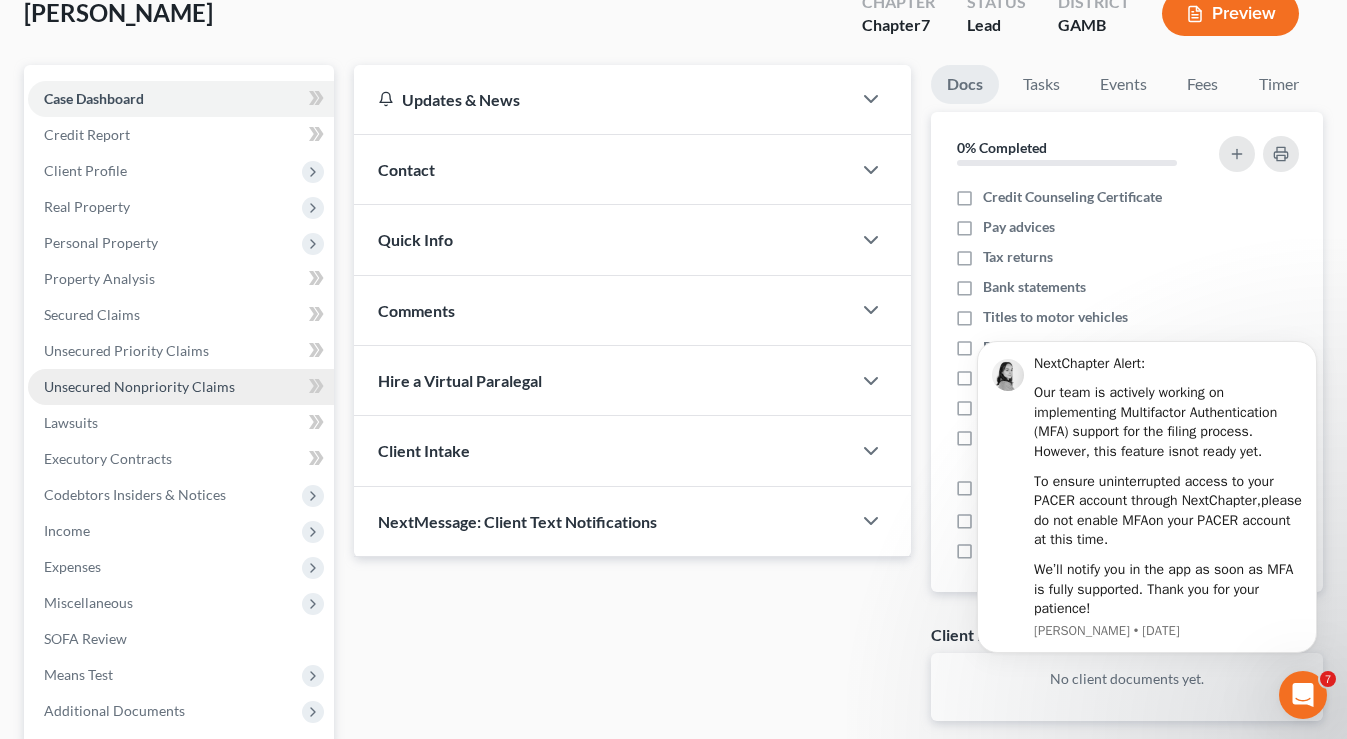 click on "Unsecured Nonpriority Claims" at bounding box center [181, 387] 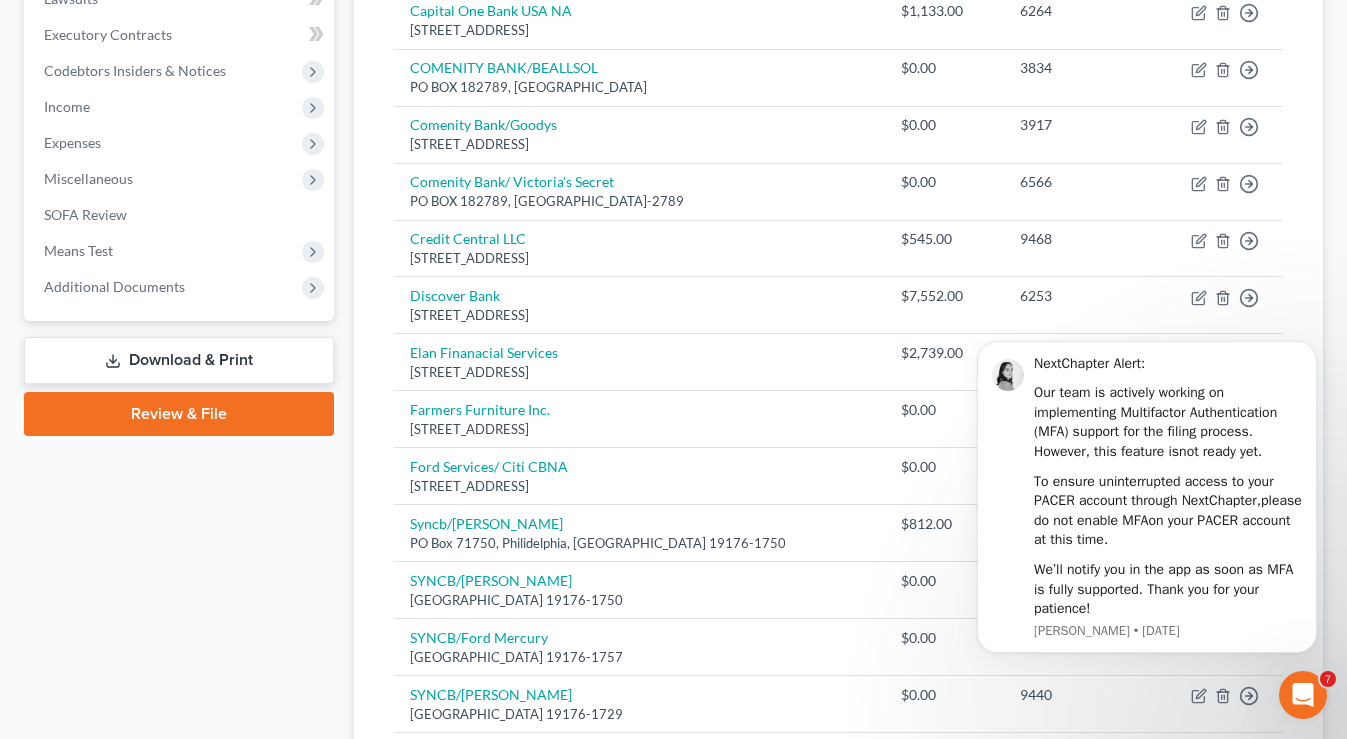 scroll, scrollTop: 552, scrollLeft: 0, axis: vertical 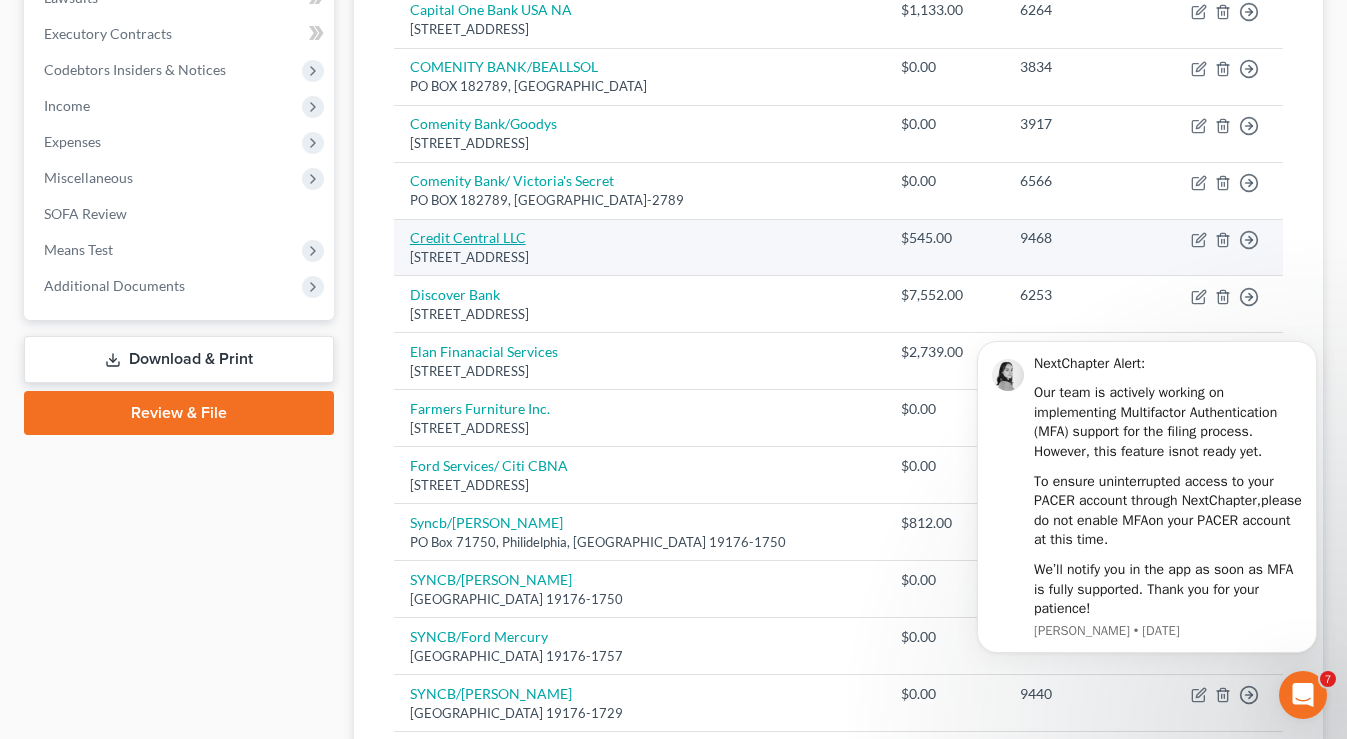 click on "Credit Central LLC" at bounding box center [468, 237] 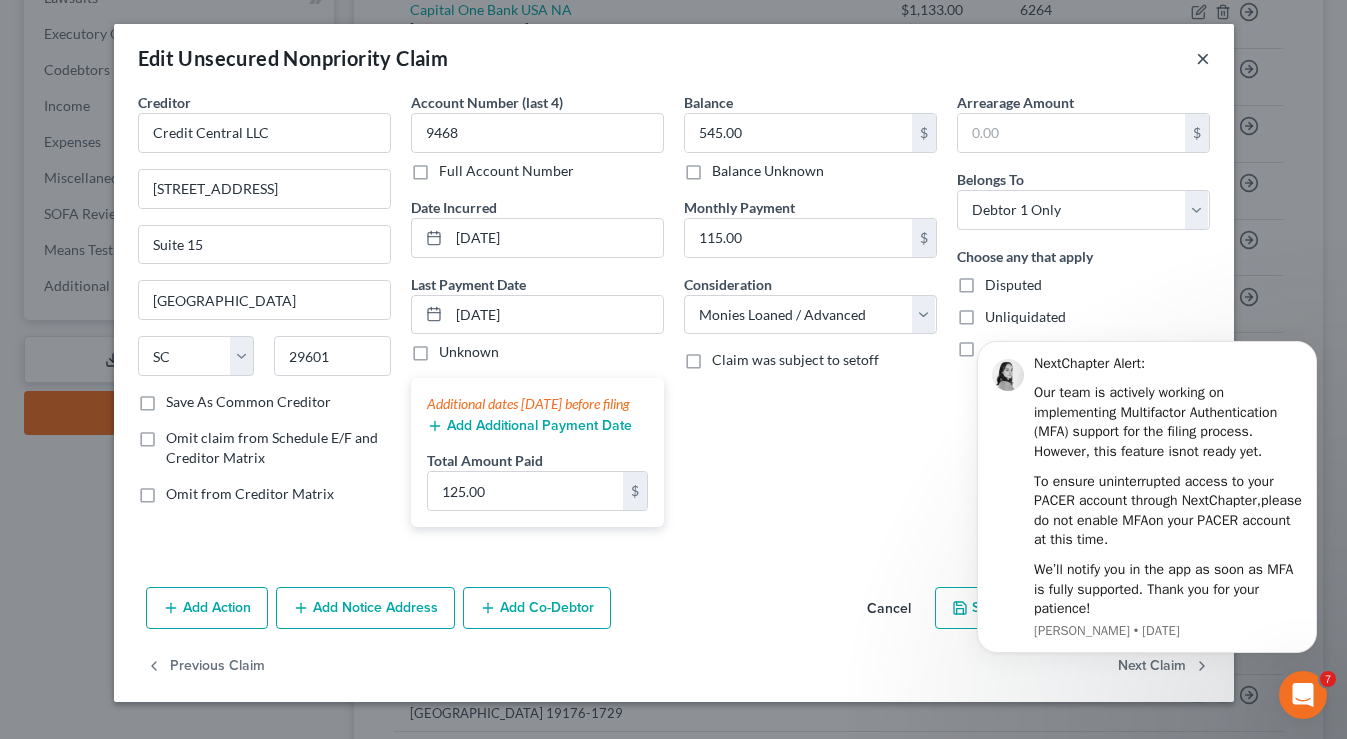click on "×" at bounding box center (1203, 58) 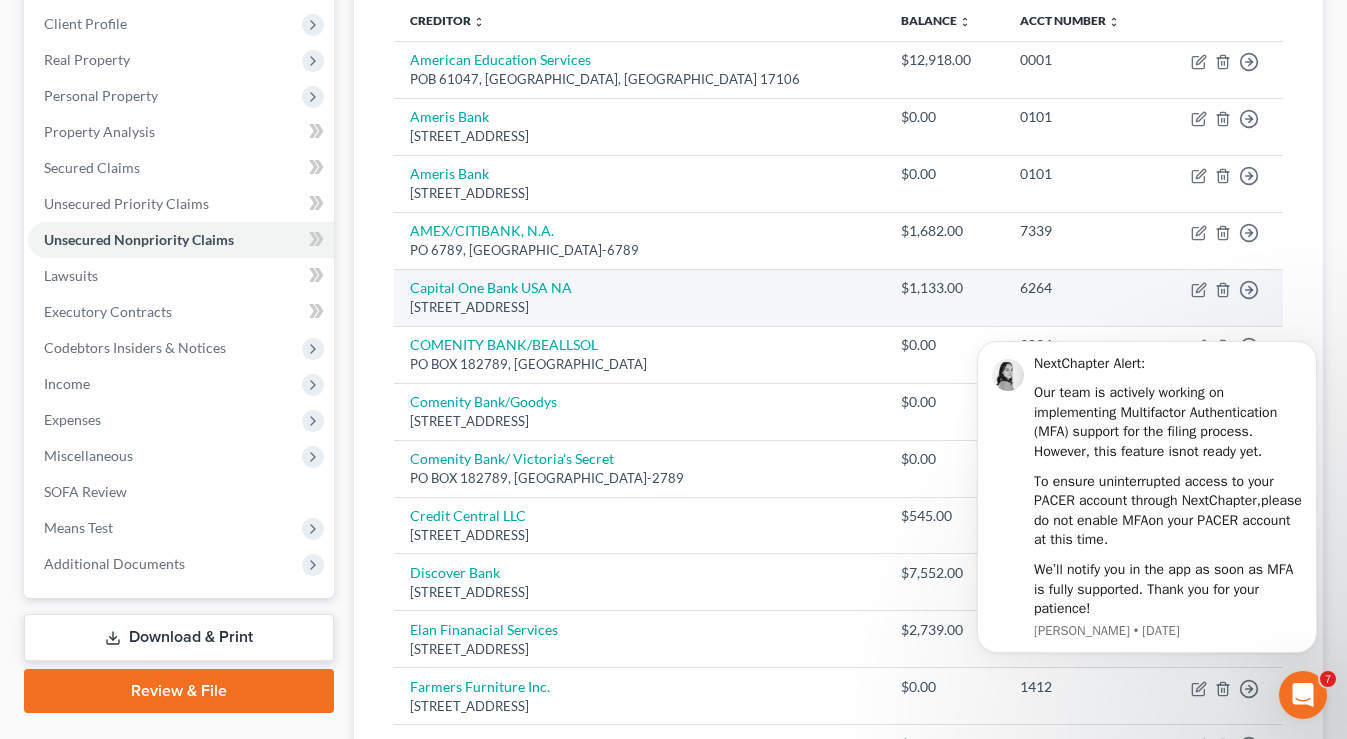 scroll, scrollTop: 277, scrollLeft: 0, axis: vertical 